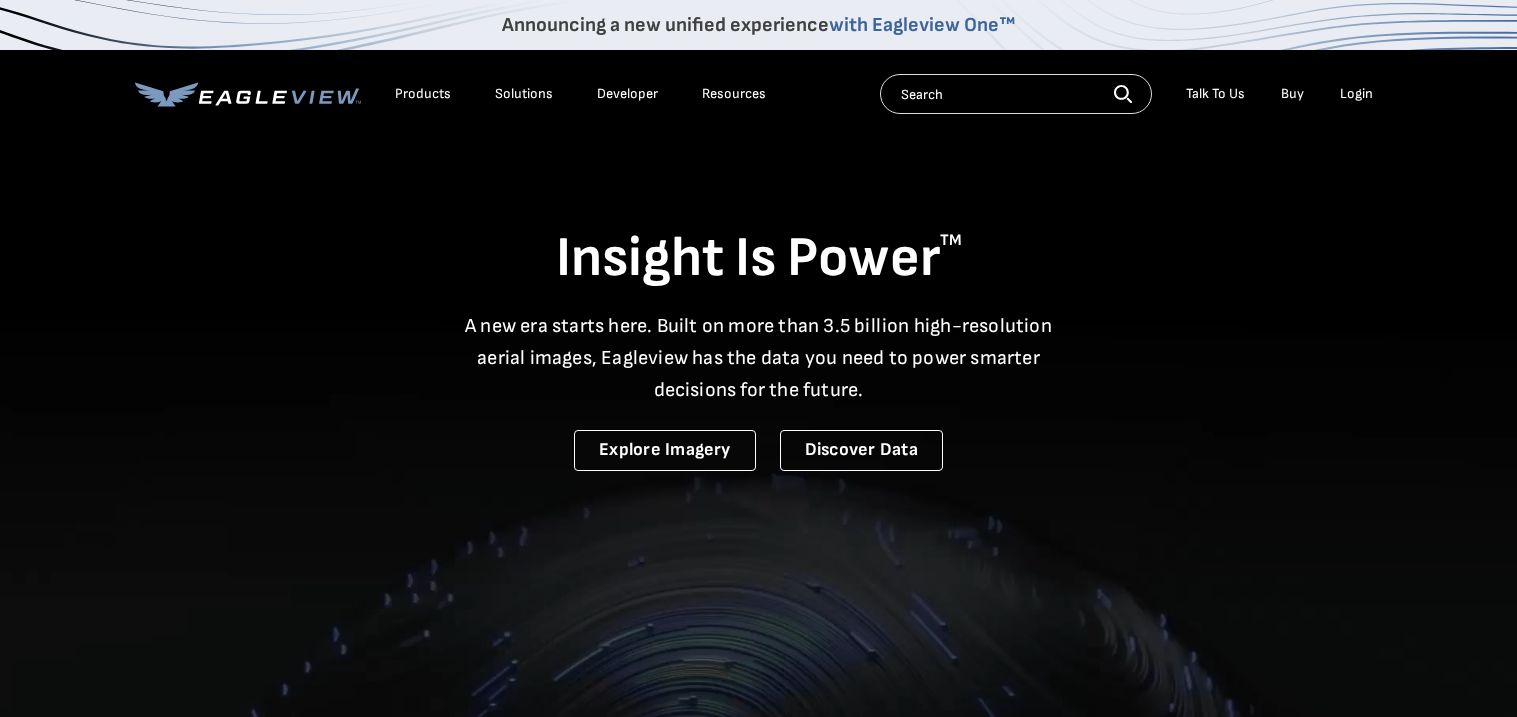 scroll, scrollTop: 0, scrollLeft: 0, axis: both 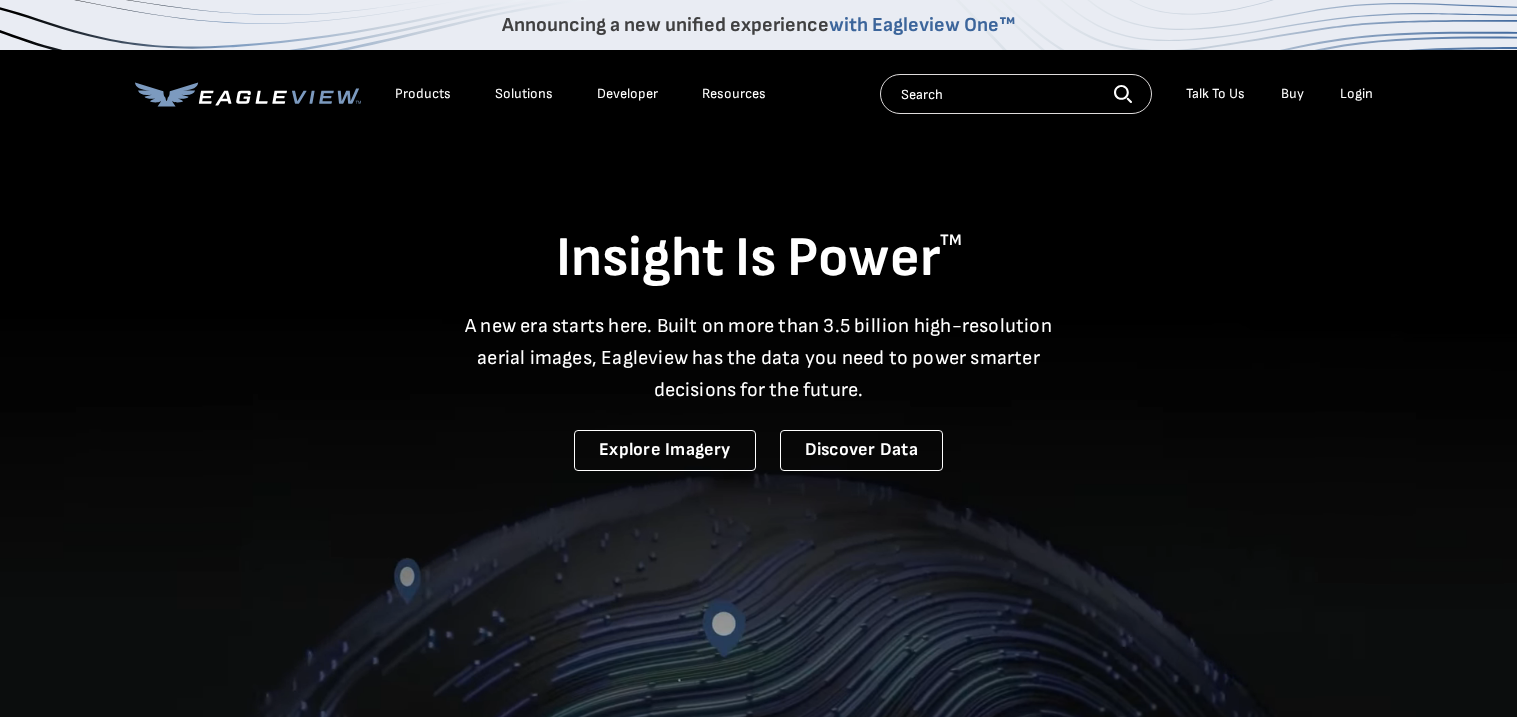 click on "Login" at bounding box center [1356, 94] 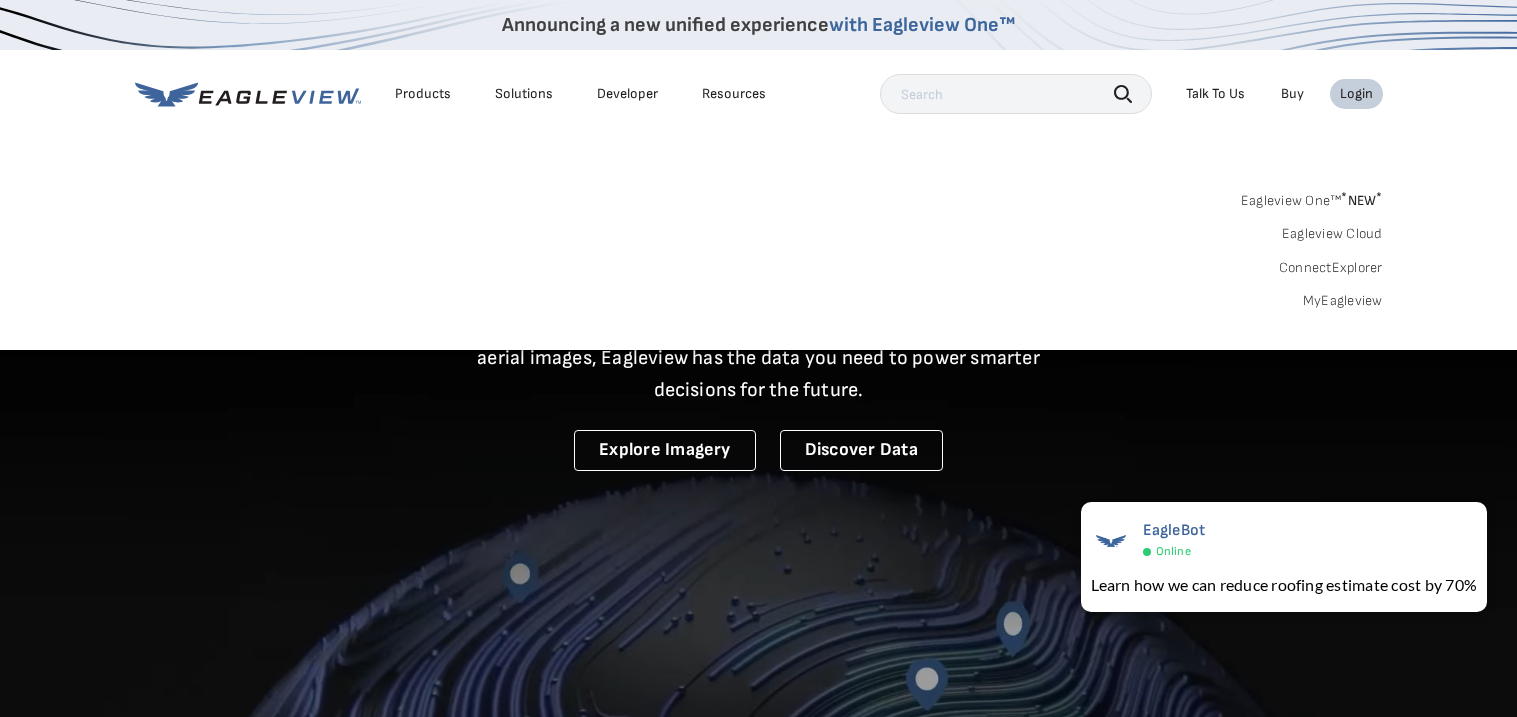 click on "MyEagleview" at bounding box center [1343, 301] 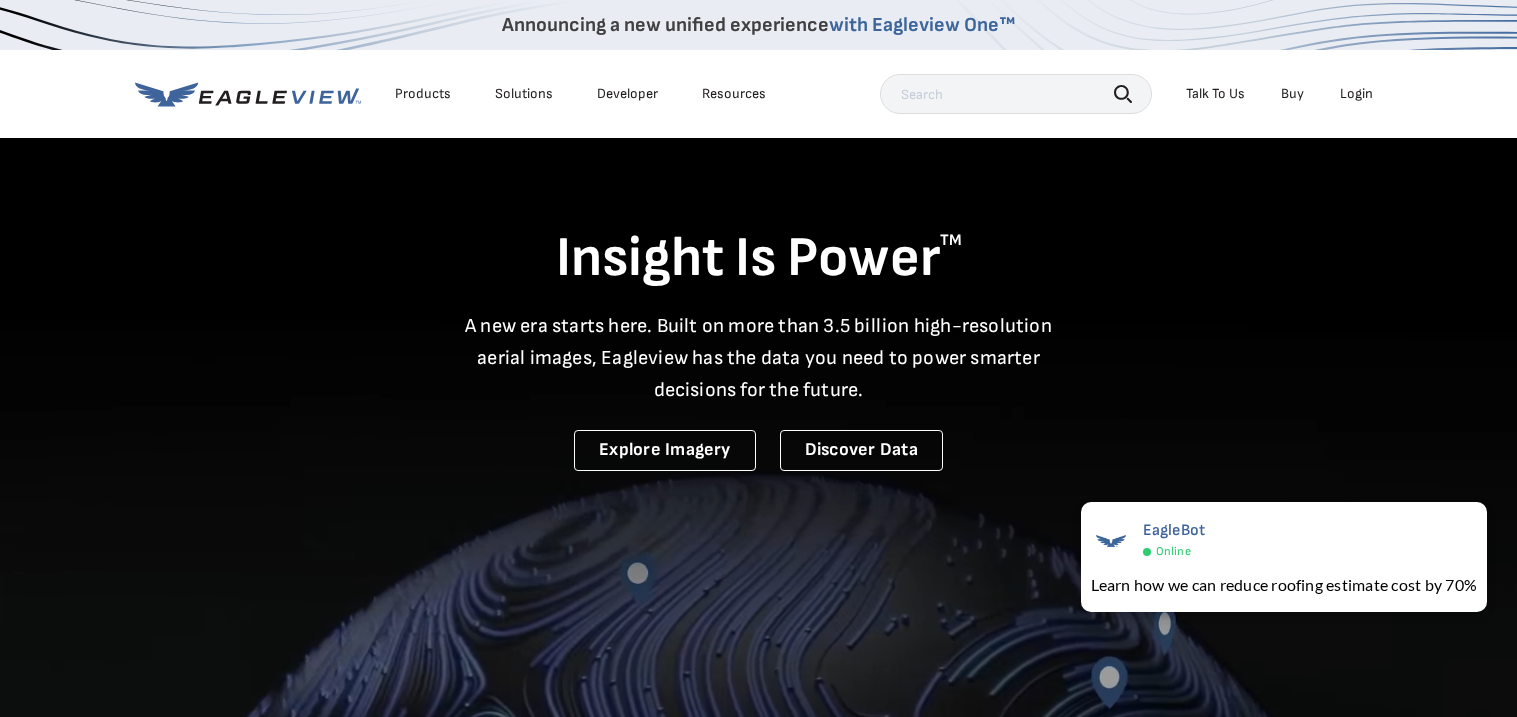 click on "Login" at bounding box center [1356, 94] 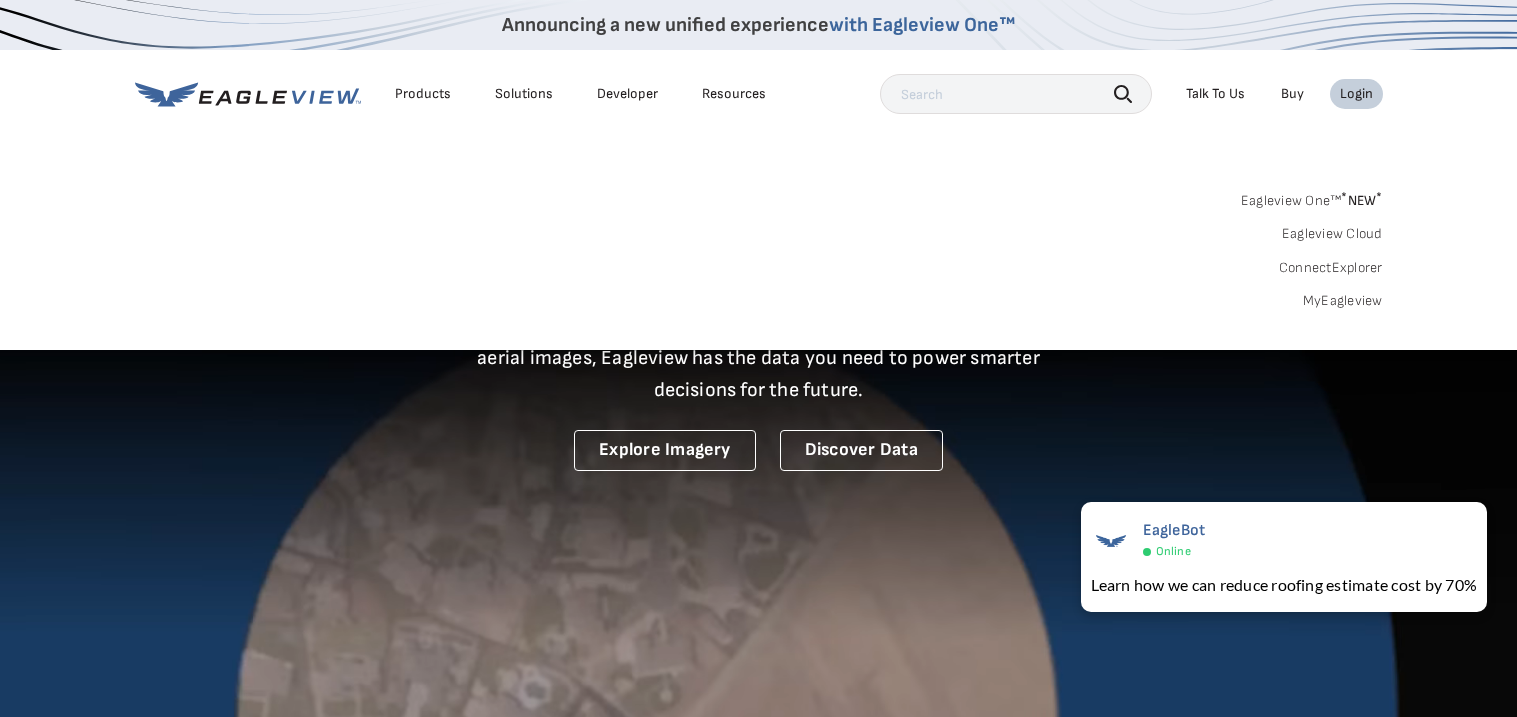 click on "MyEagleview" at bounding box center [1343, 301] 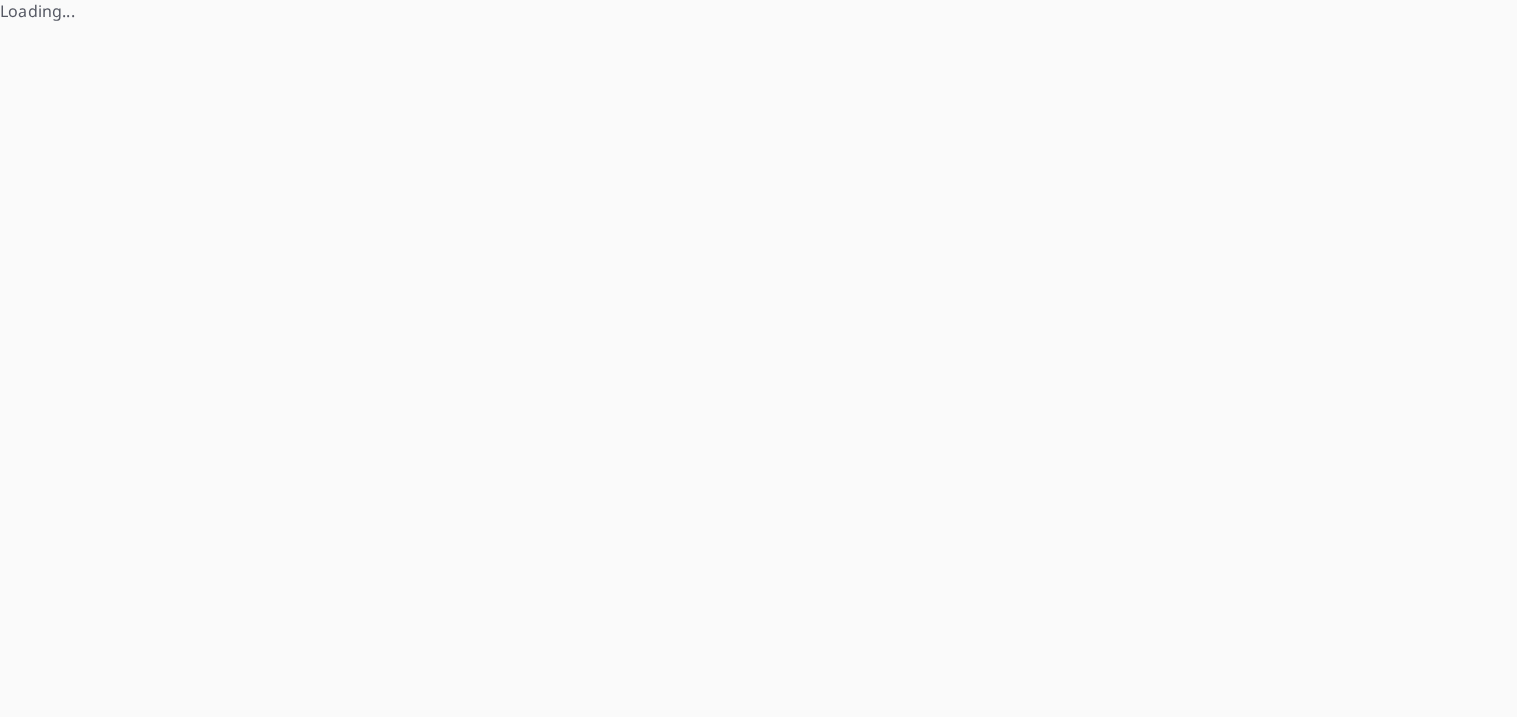 scroll, scrollTop: 0, scrollLeft: 0, axis: both 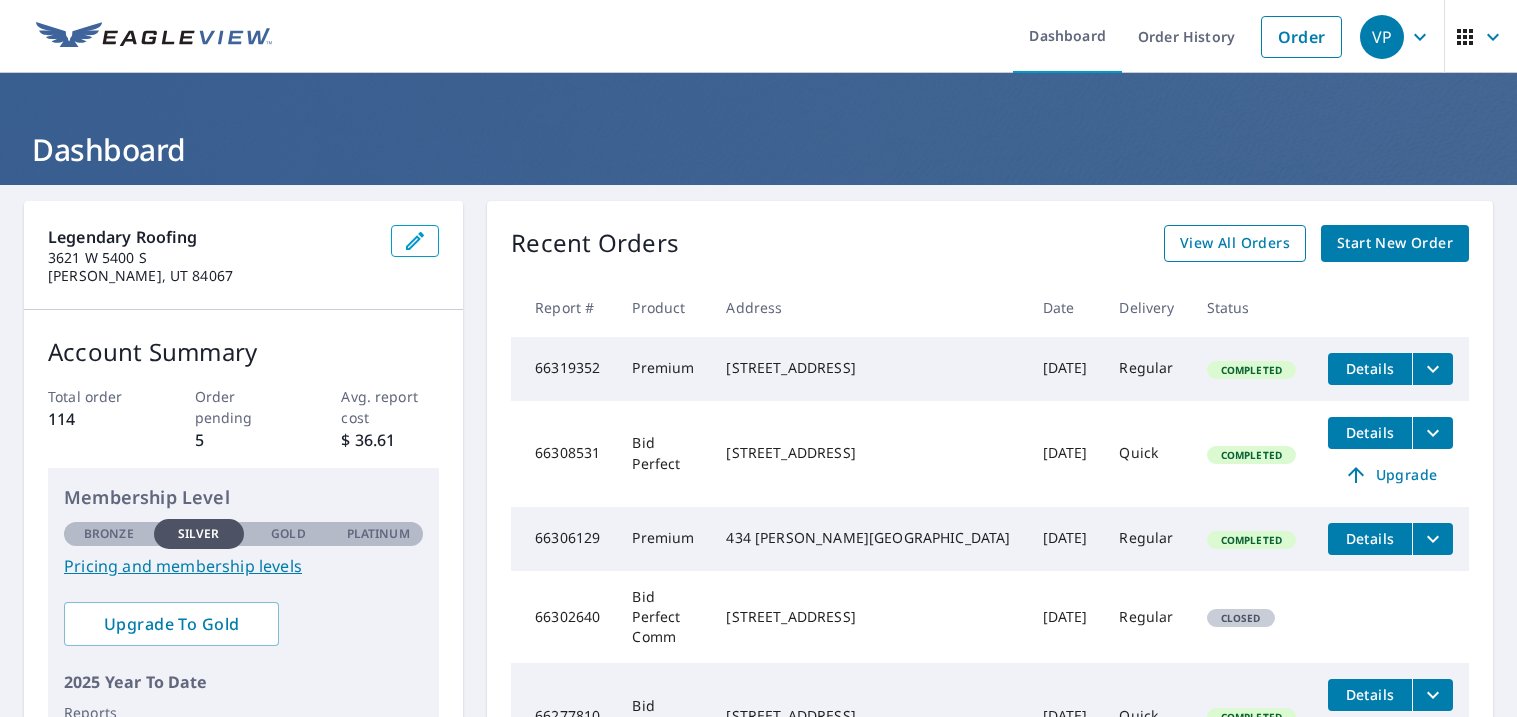 click on "View All Orders" at bounding box center (1235, 243) 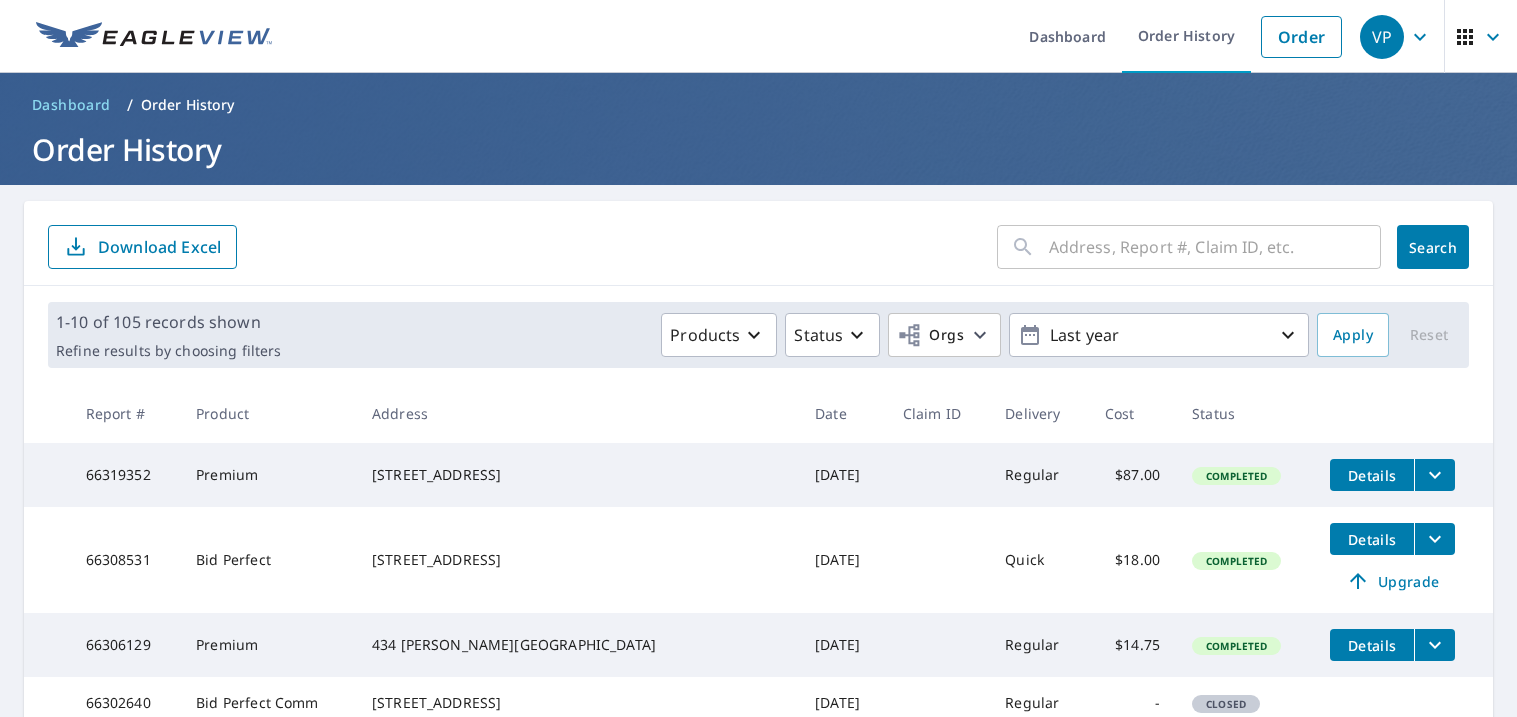 click at bounding box center (1215, 247) 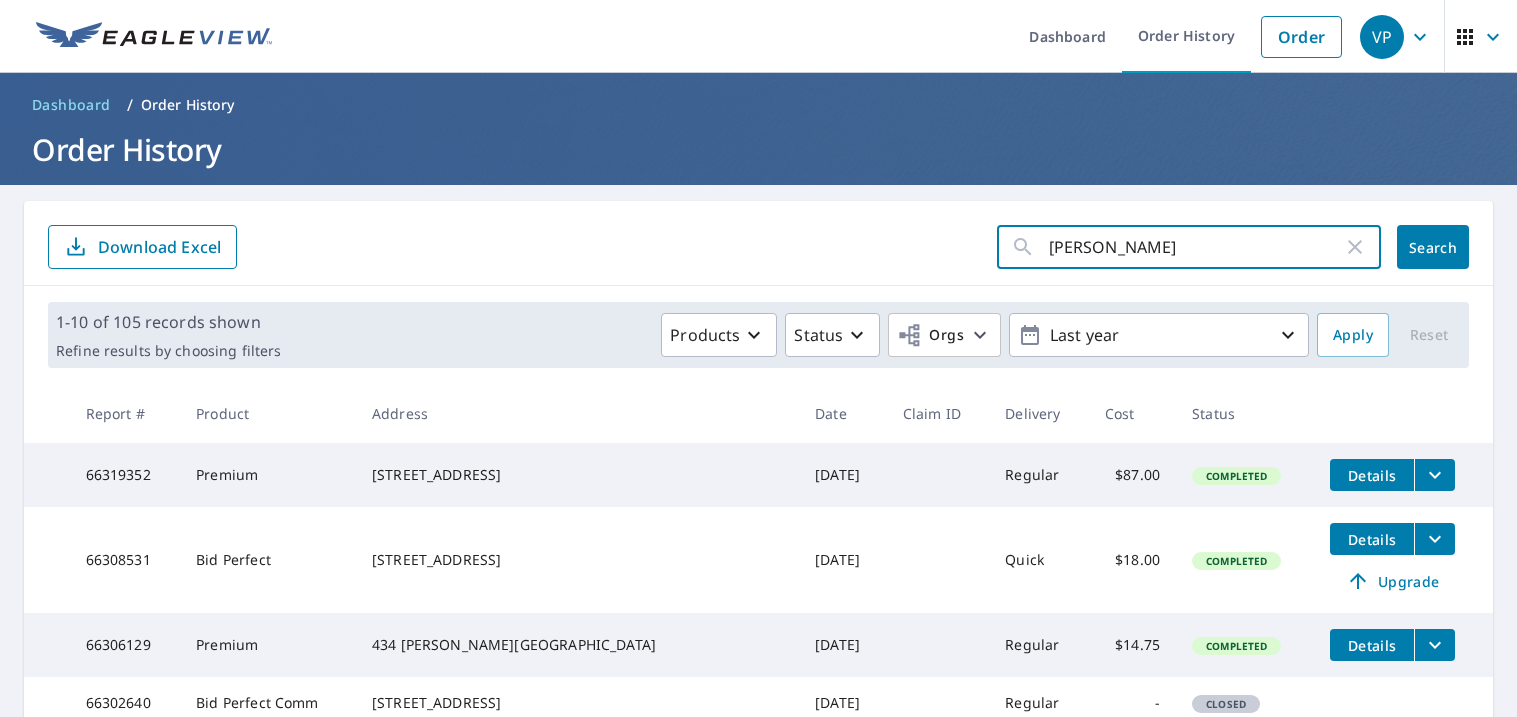 type on "layton" 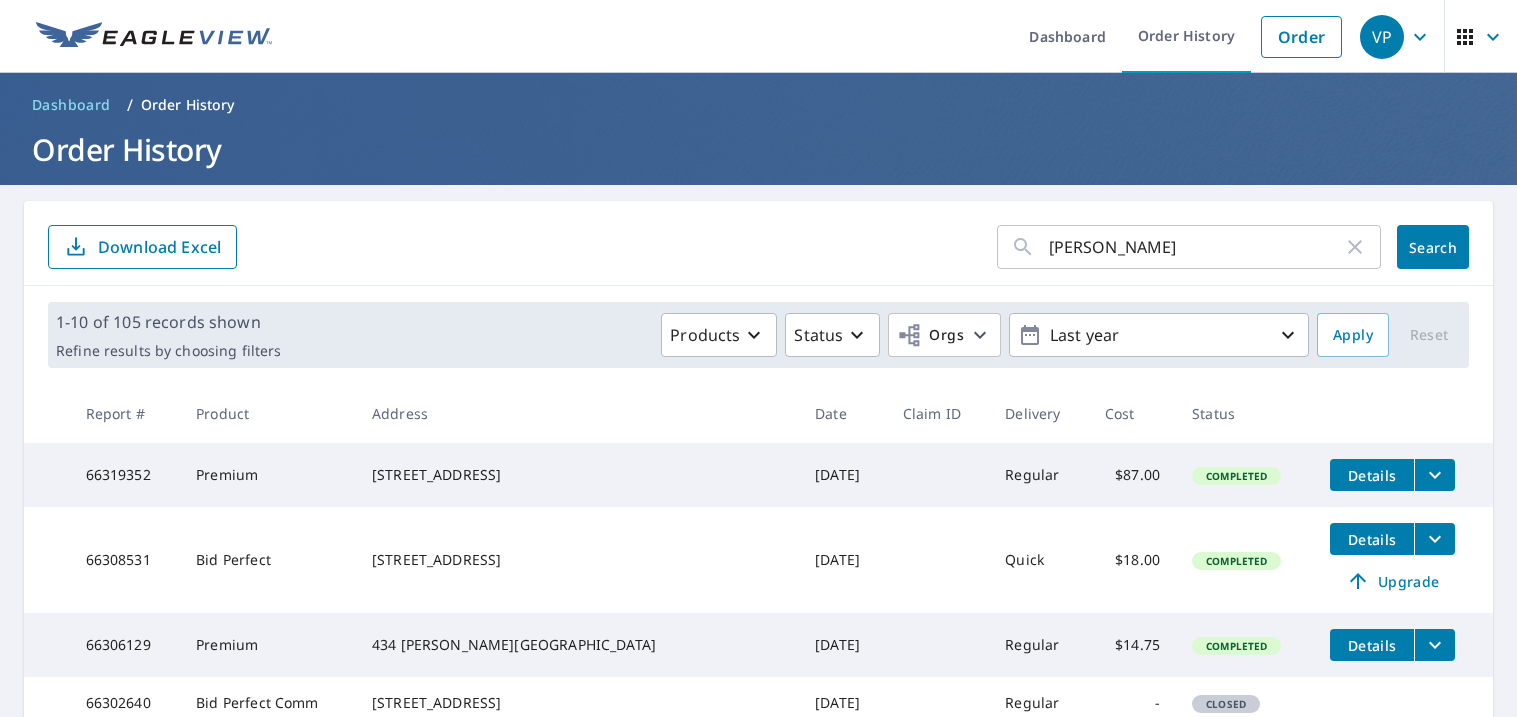 click 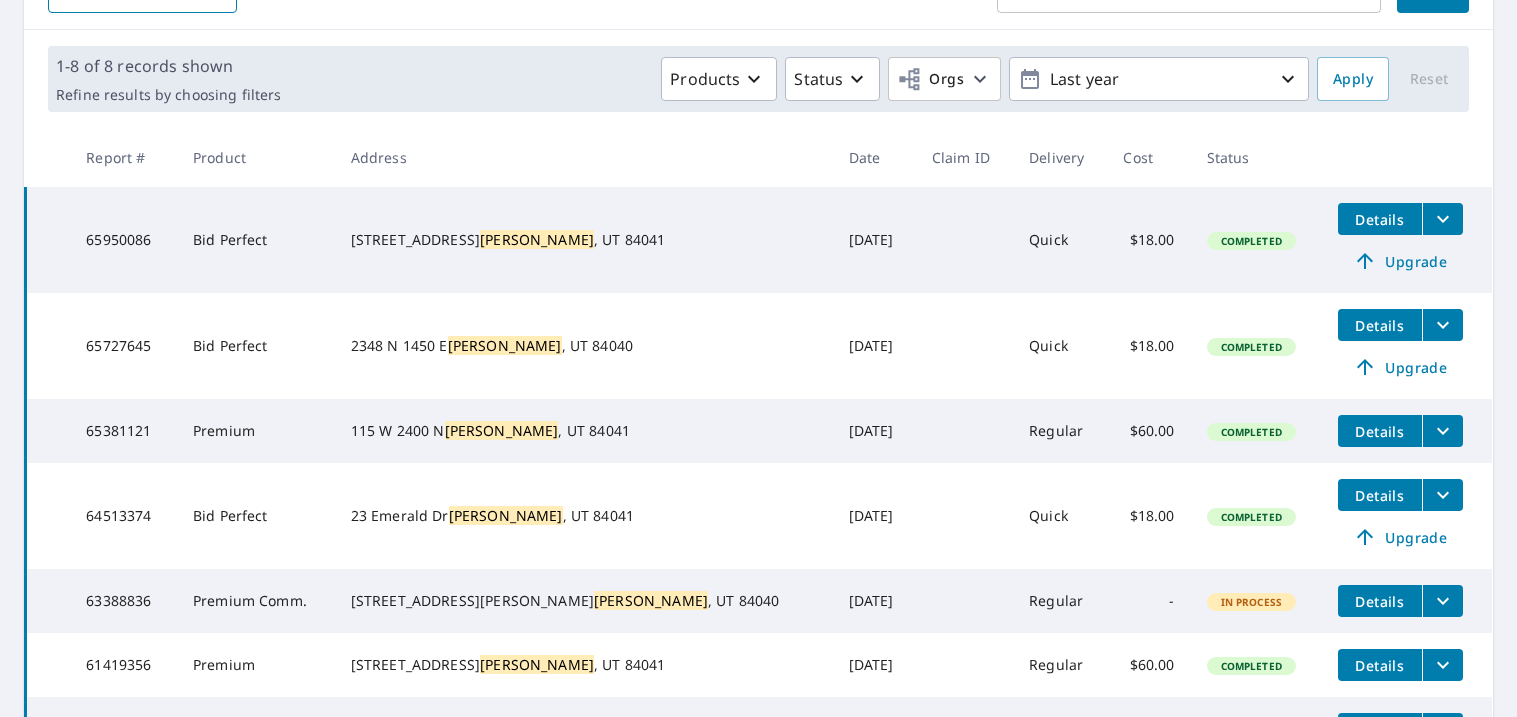 scroll, scrollTop: 259, scrollLeft: 0, axis: vertical 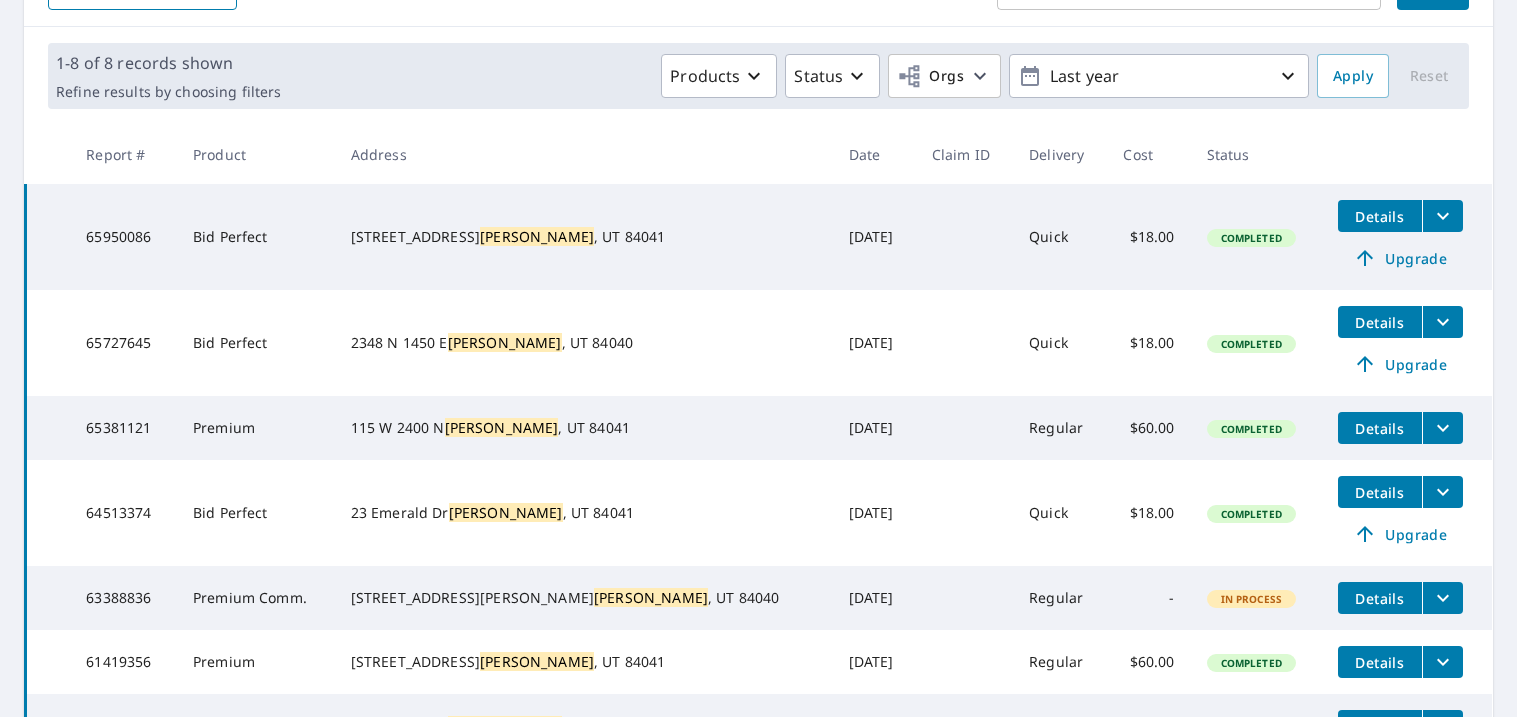 click on "Upgrade" at bounding box center [1400, 258] 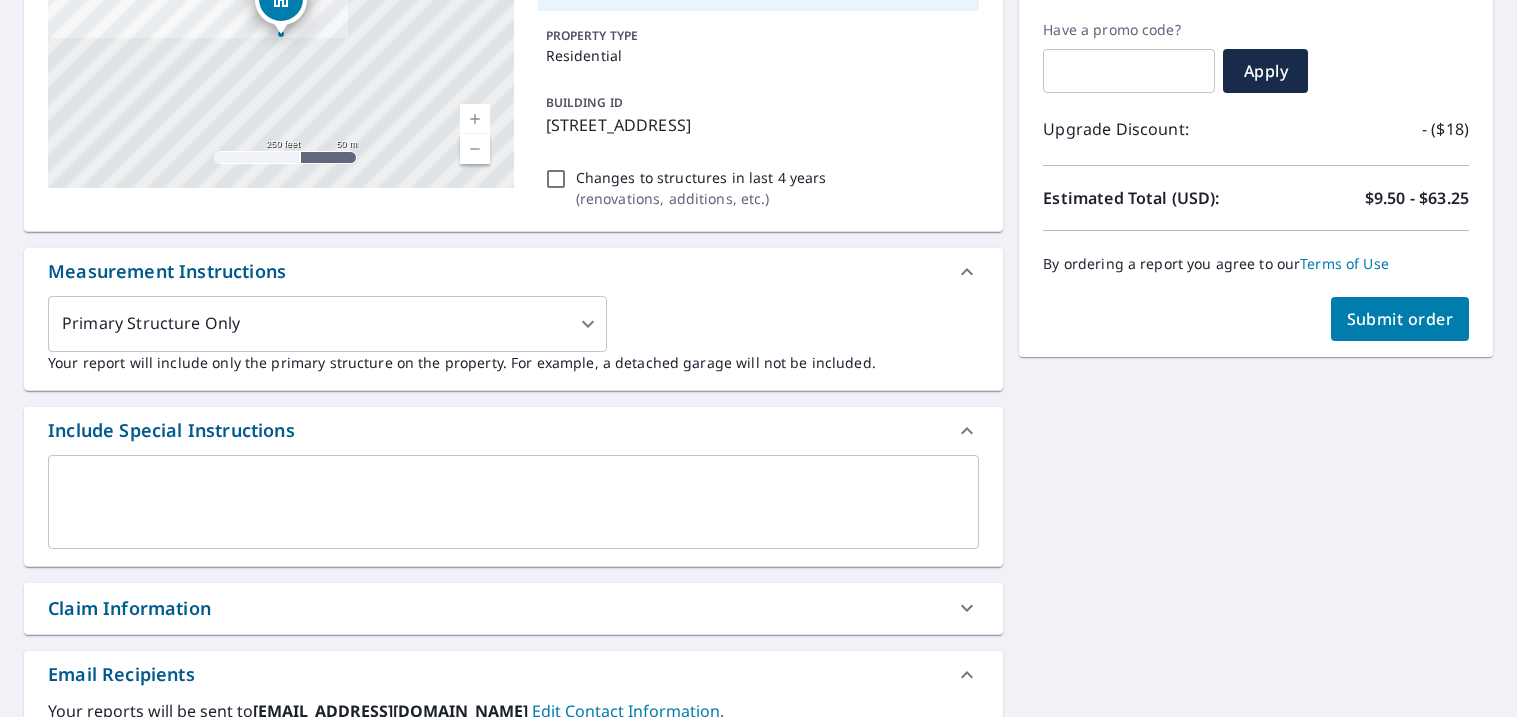 scroll, scrollTop: 333, scrollLeft: 0, axis: vertical 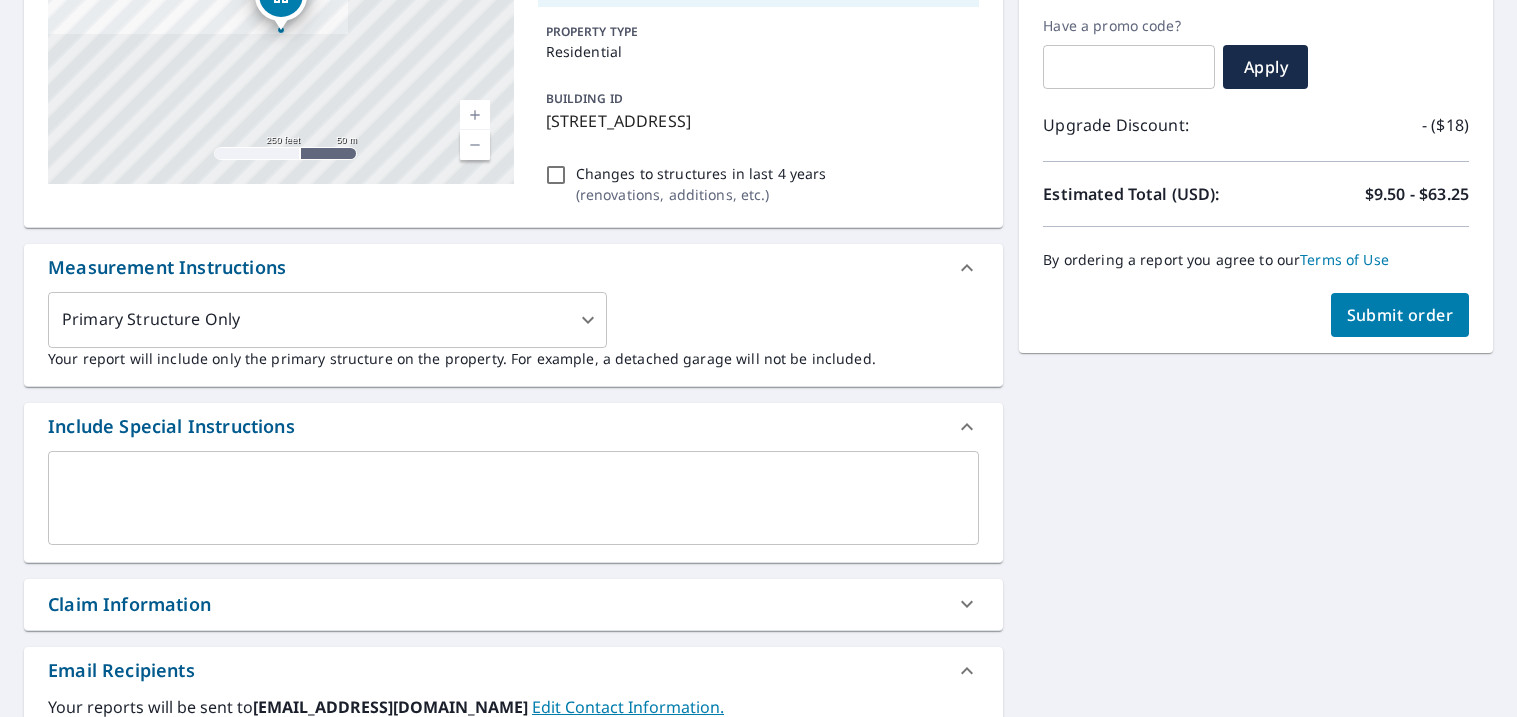 click on "Submit order" at bounding box center (1400, 315) 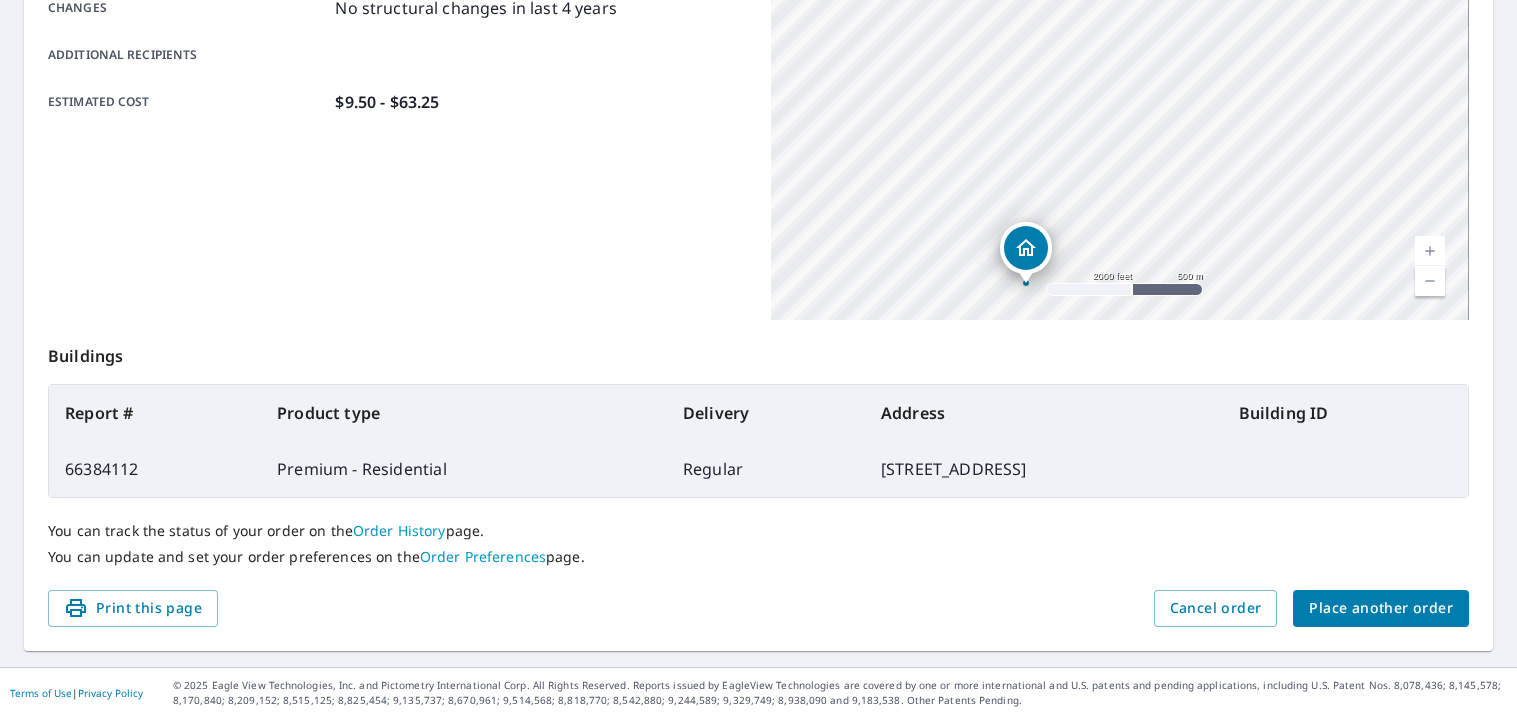 scroll, scrollTop: 457, scrollLeft: 0, axis: vertical 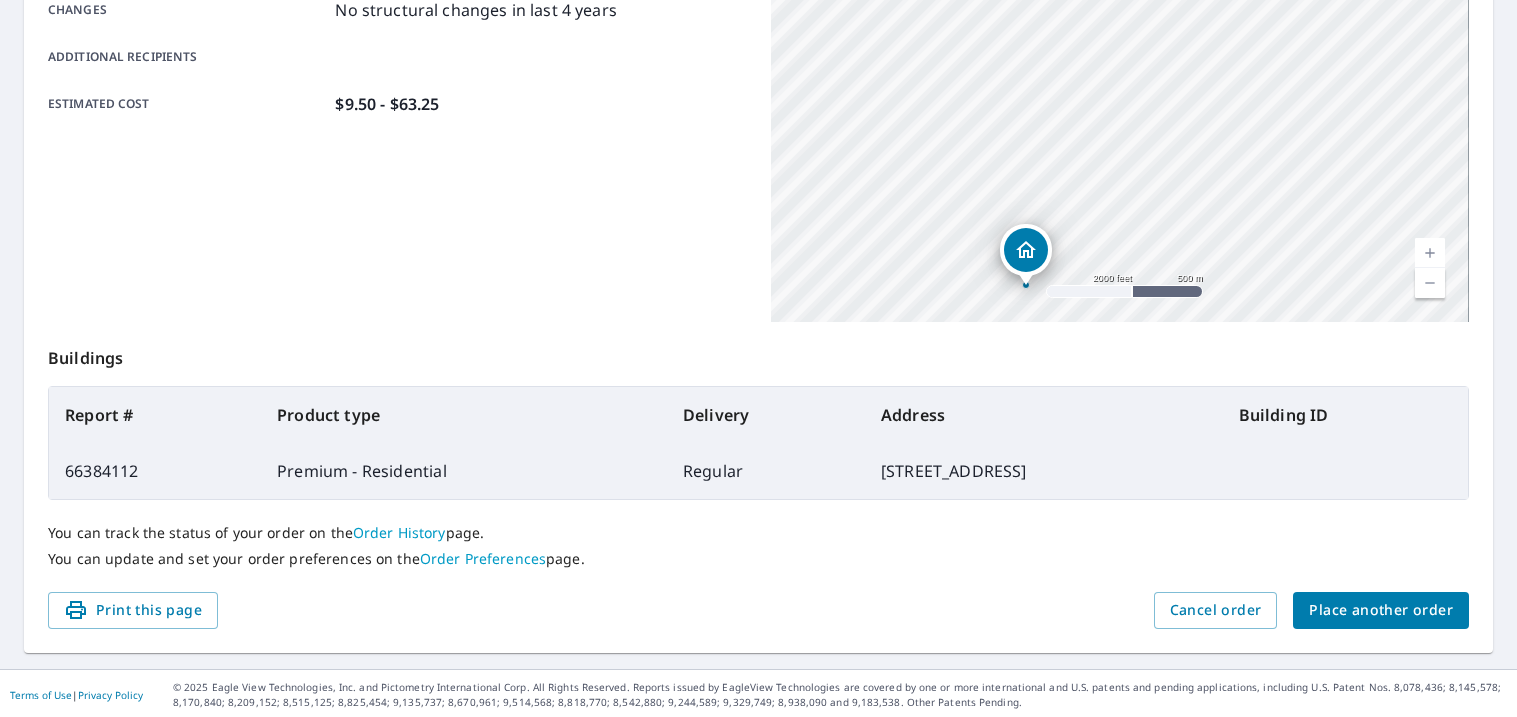 click on "Place another order" at bounding box center (1381, 610) 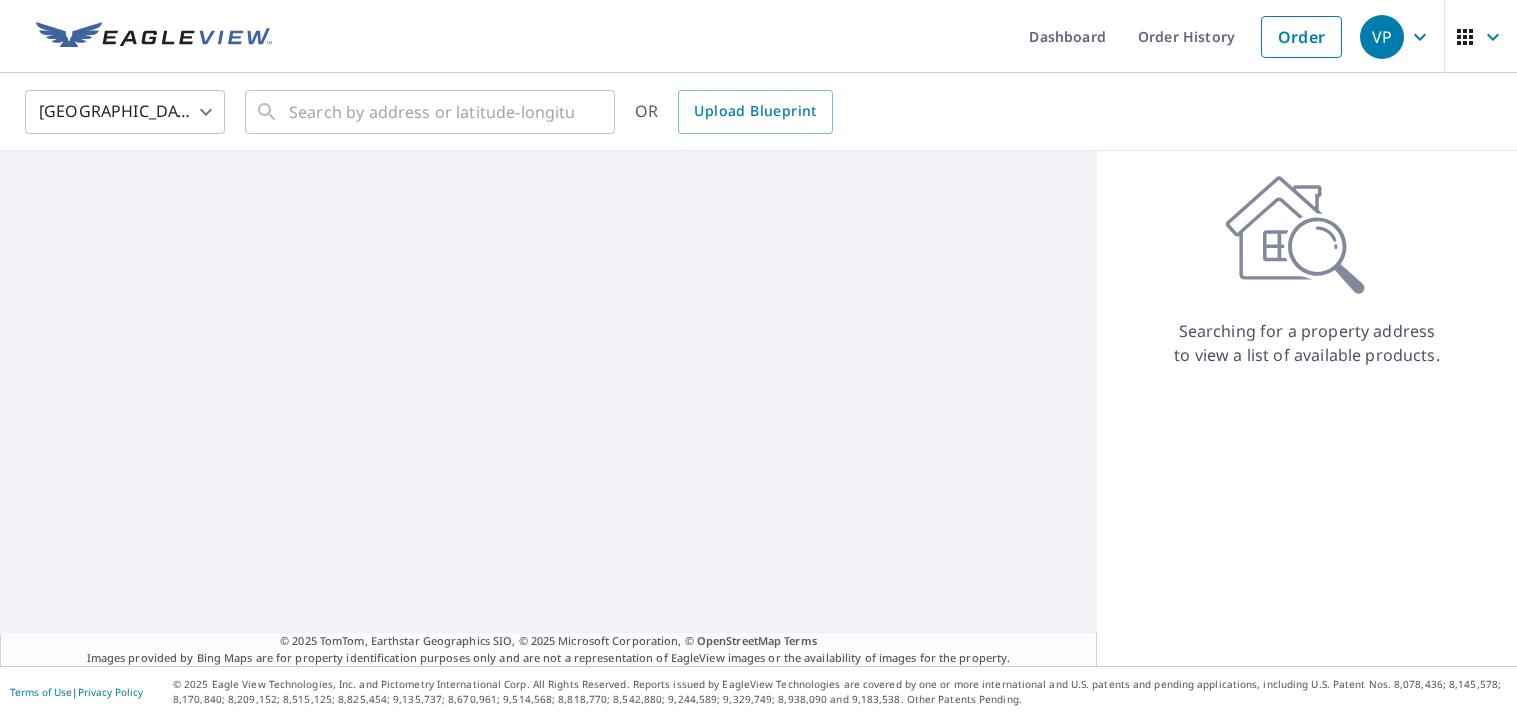 scroll, scrollTop: 0, scrollLeft: 0, axis: both 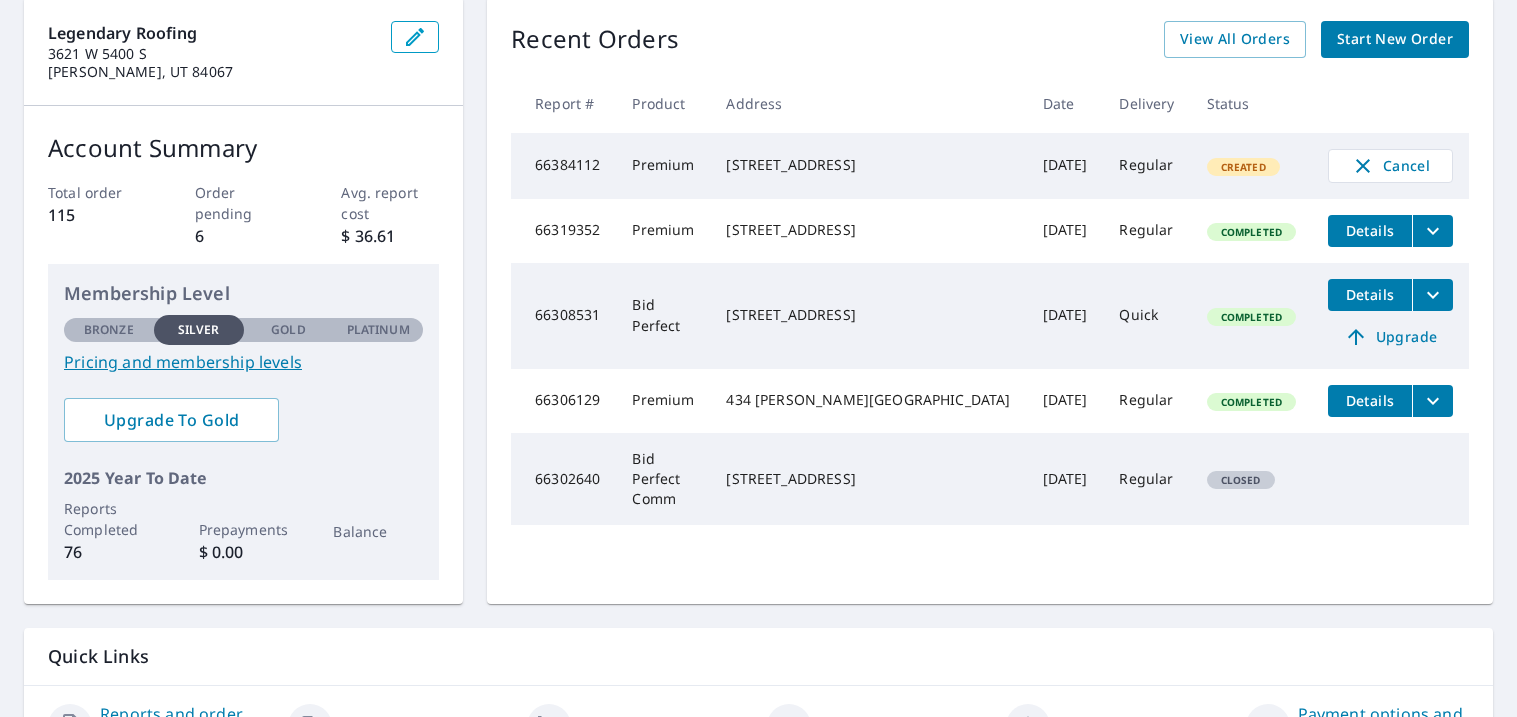 click on "Details" at bounding box center (1370, 400) 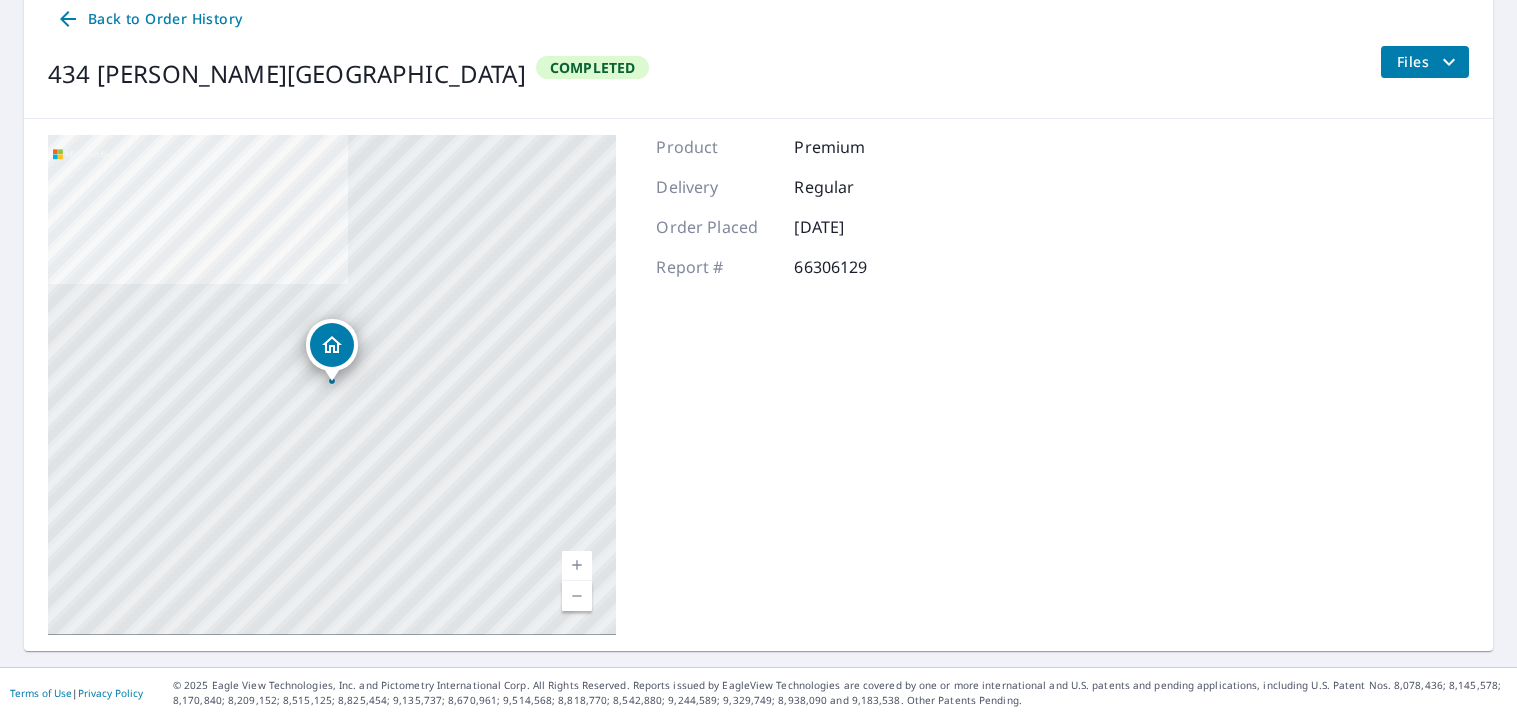 scroll, scrollTop: 0, scrollLeft: 0, axis: both 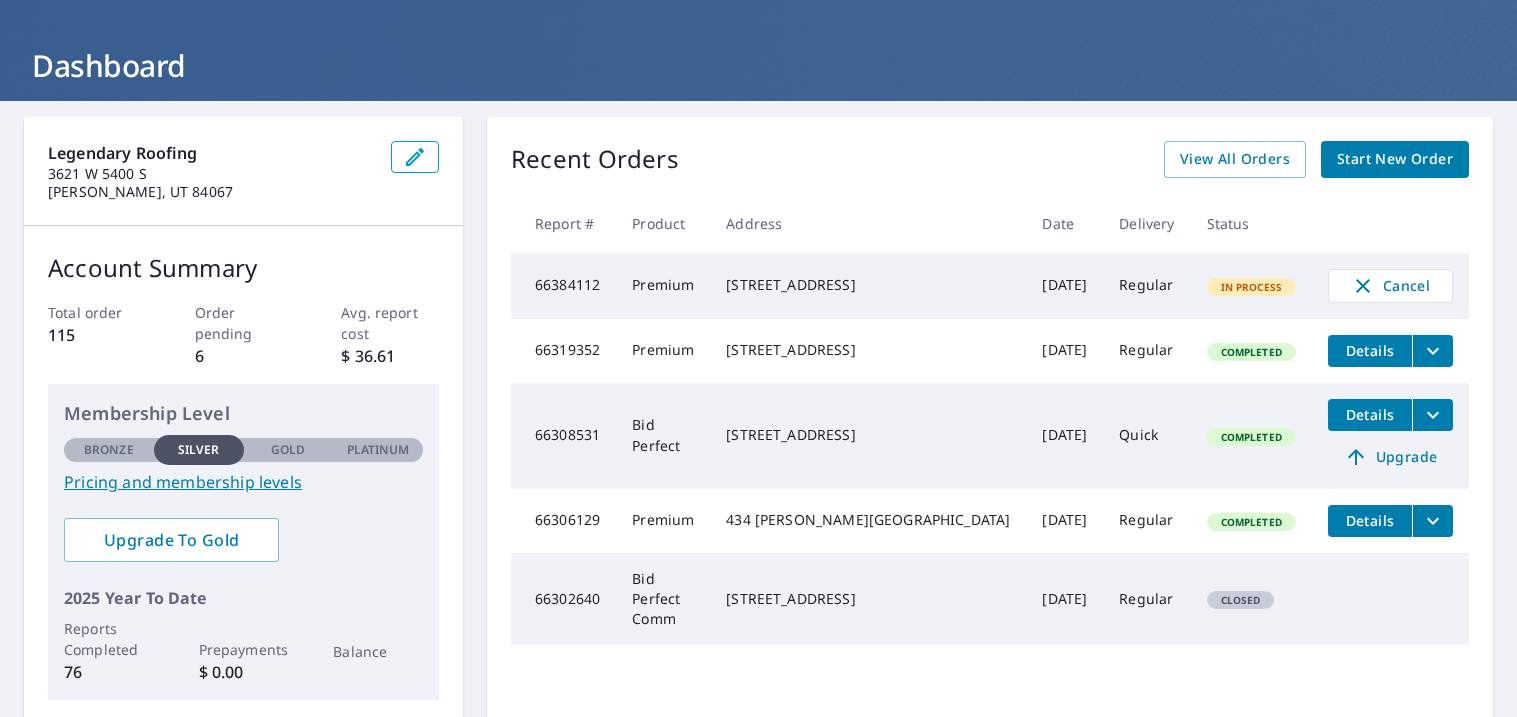 click 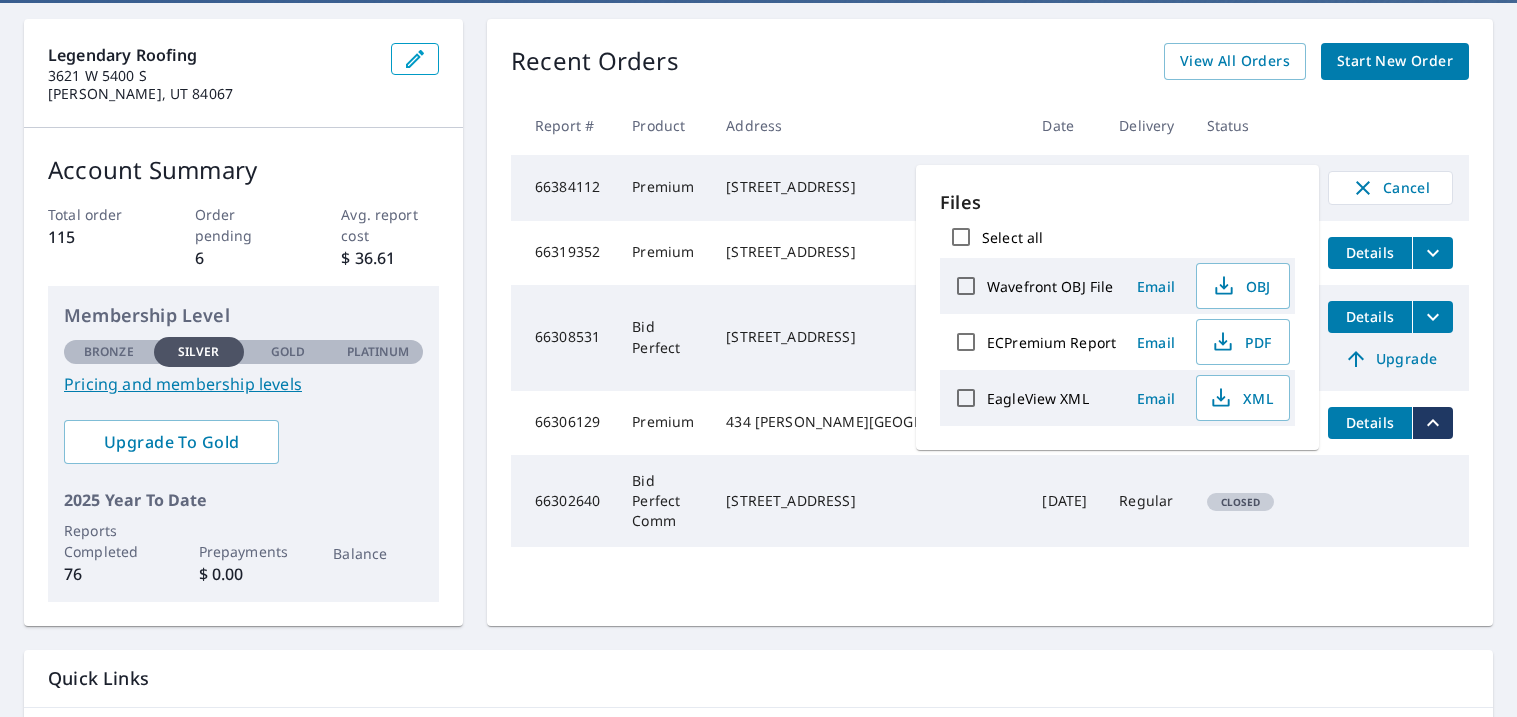 scroll, scrollTop: 183, scrollLeft: 0, axis: vertical 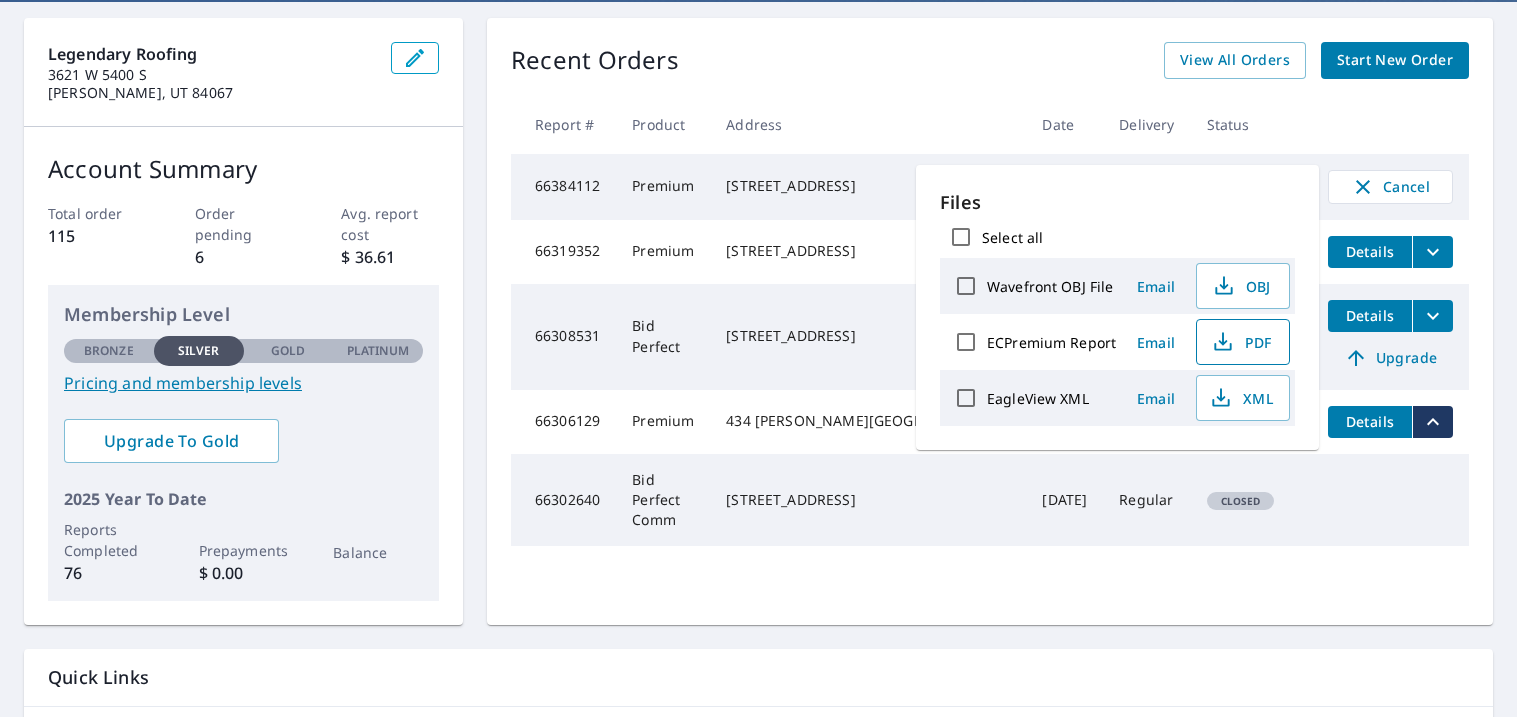 click on "PDF" at bounding box center [1243, 342] 